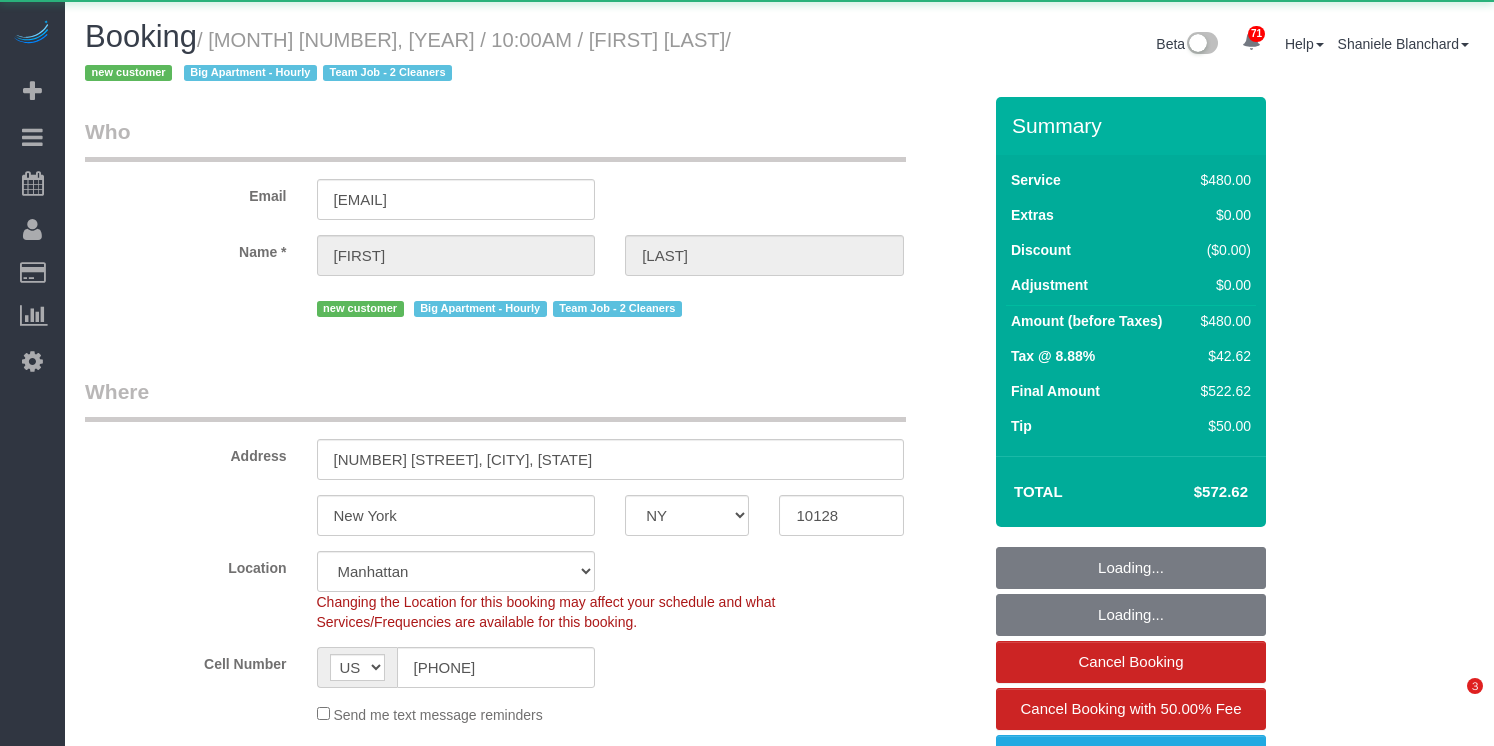 select on "NY" 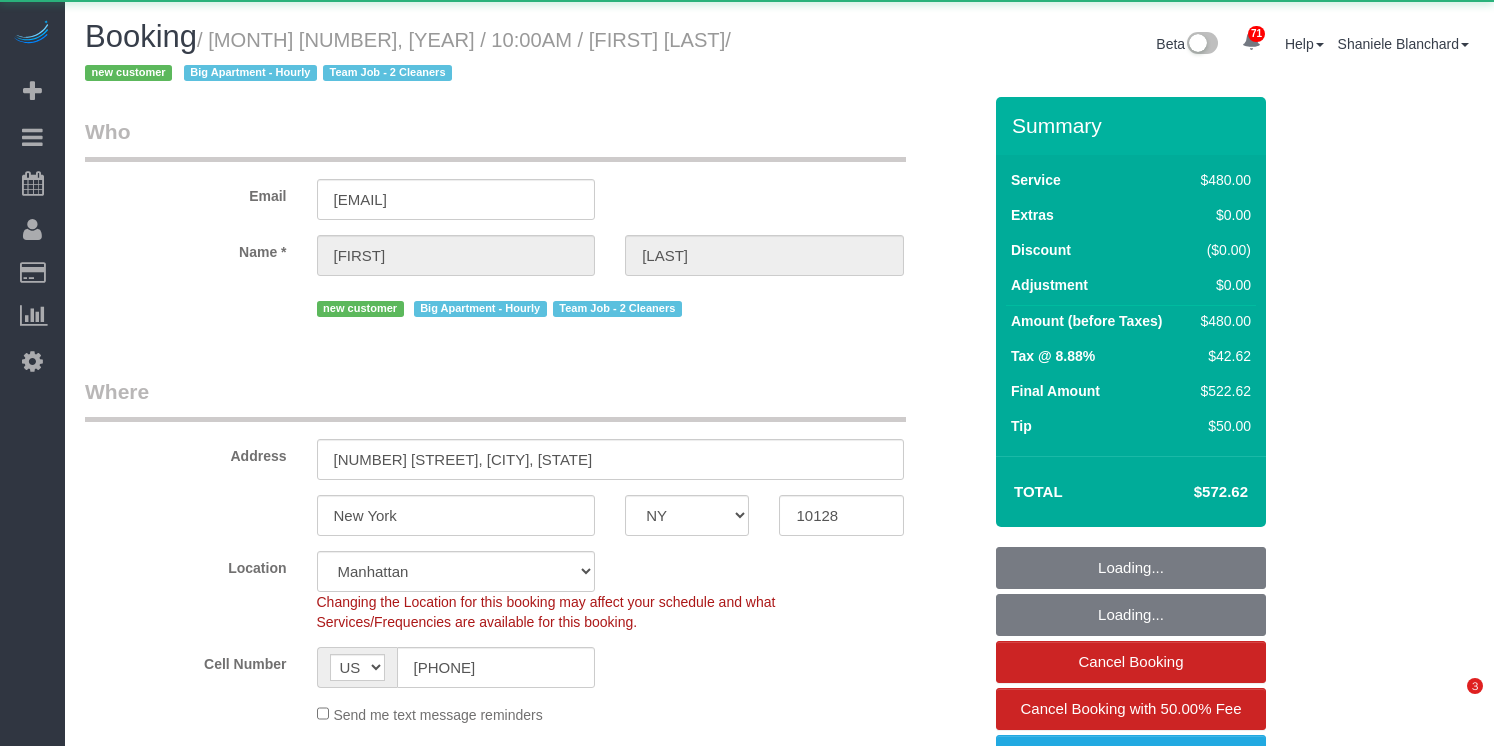 scroll, scrollTop: 0, scrollLeft: 0, axis: both 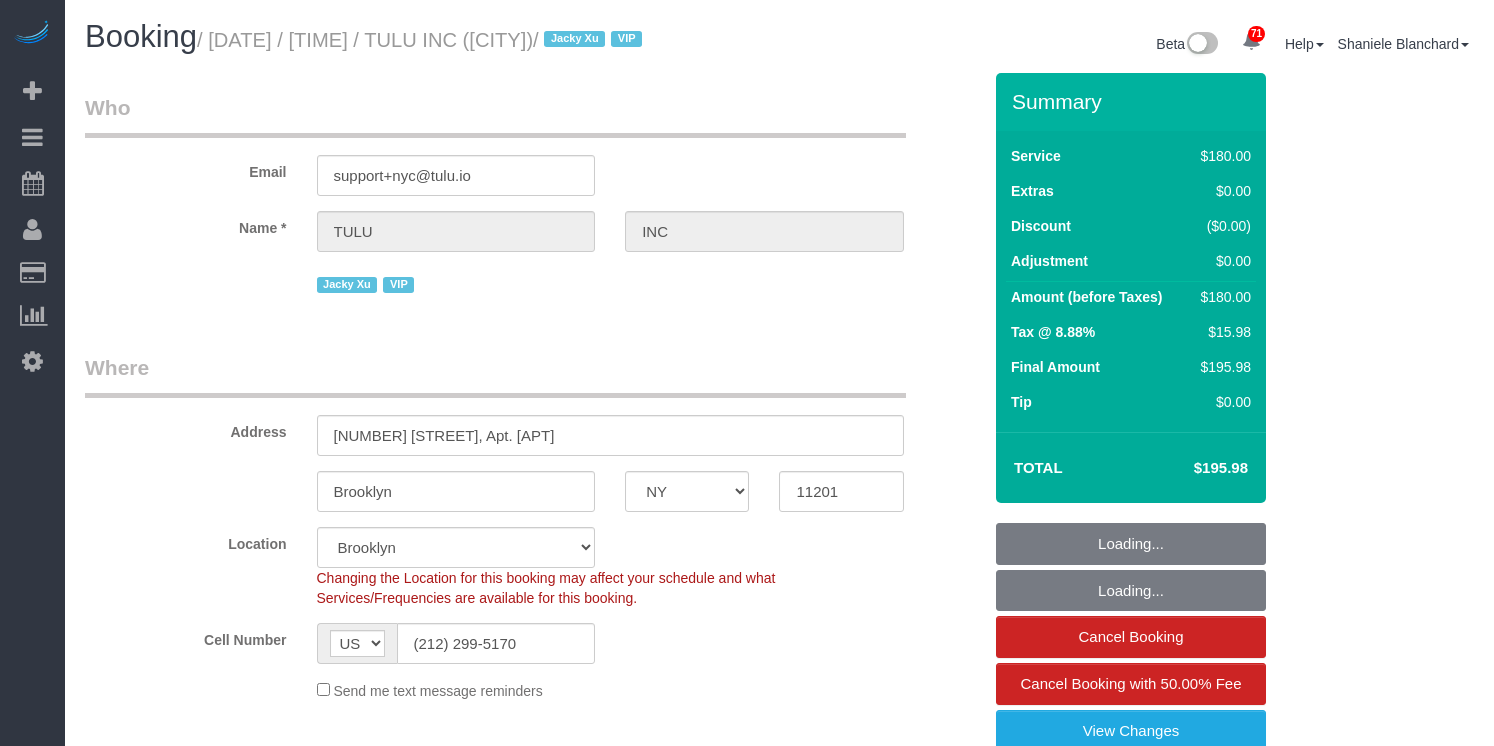 select on "NY" 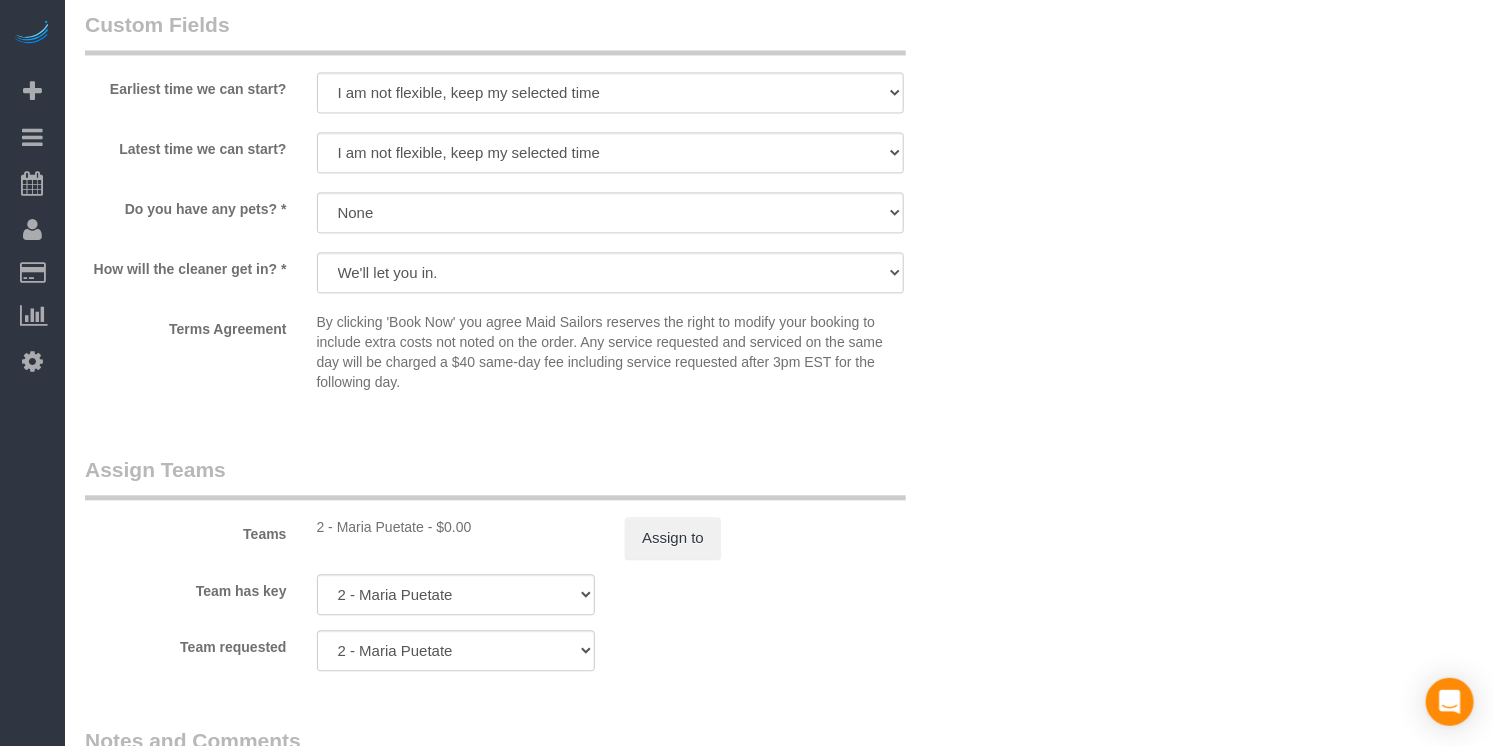 scroll, scrollTop: 2205, scrollLeft: 0, axis: vertical 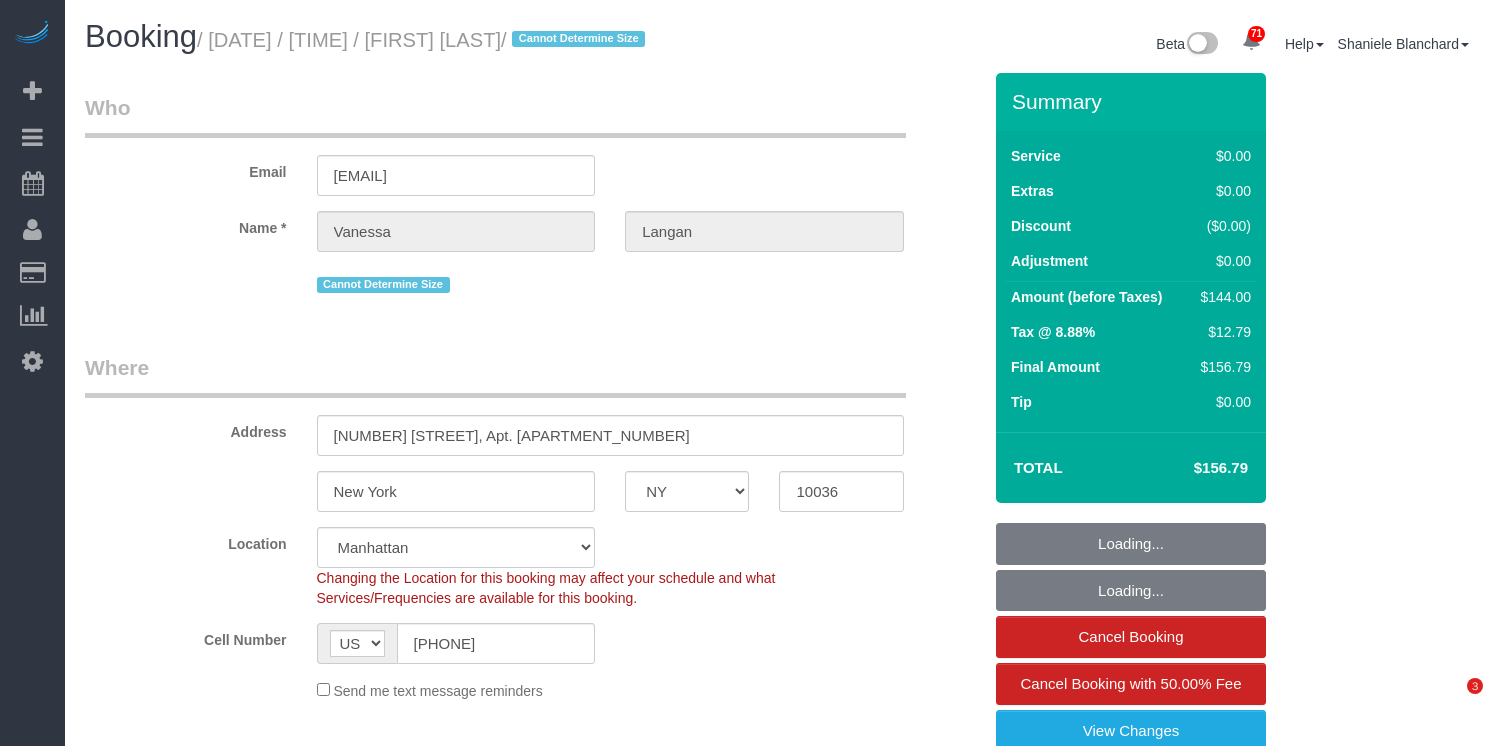 select on "NY" 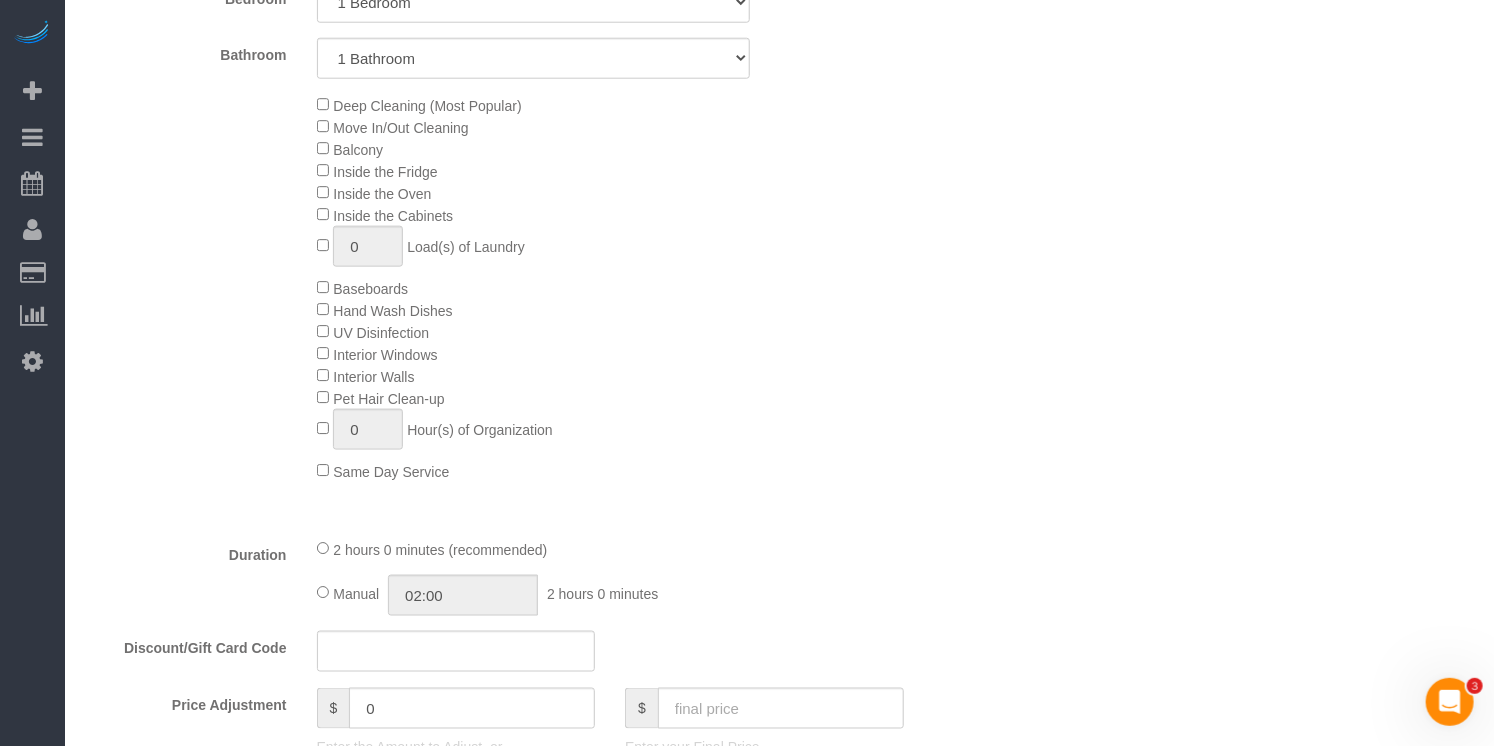 scroll, scrollTop: 0, scrollLeft: 0, axis: both 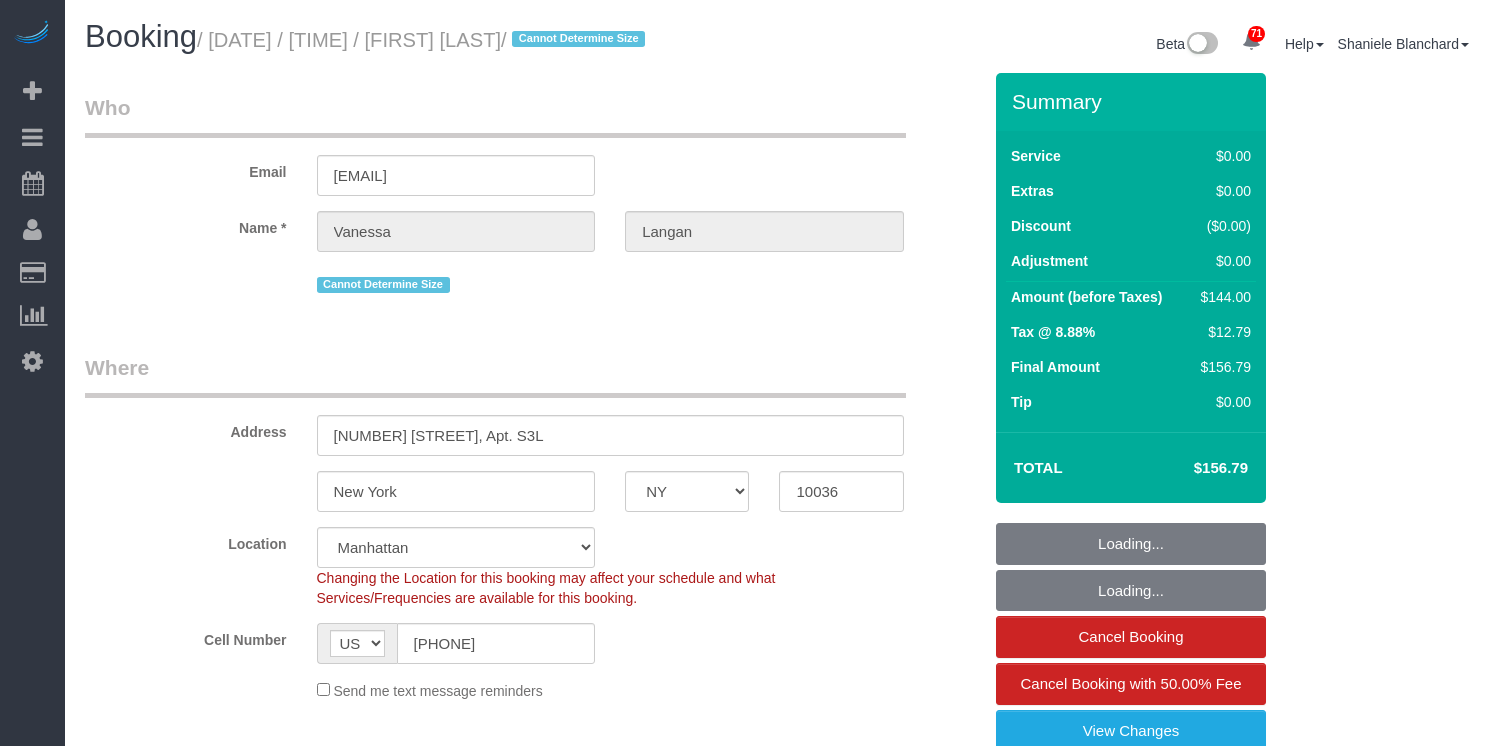 select on "NY" 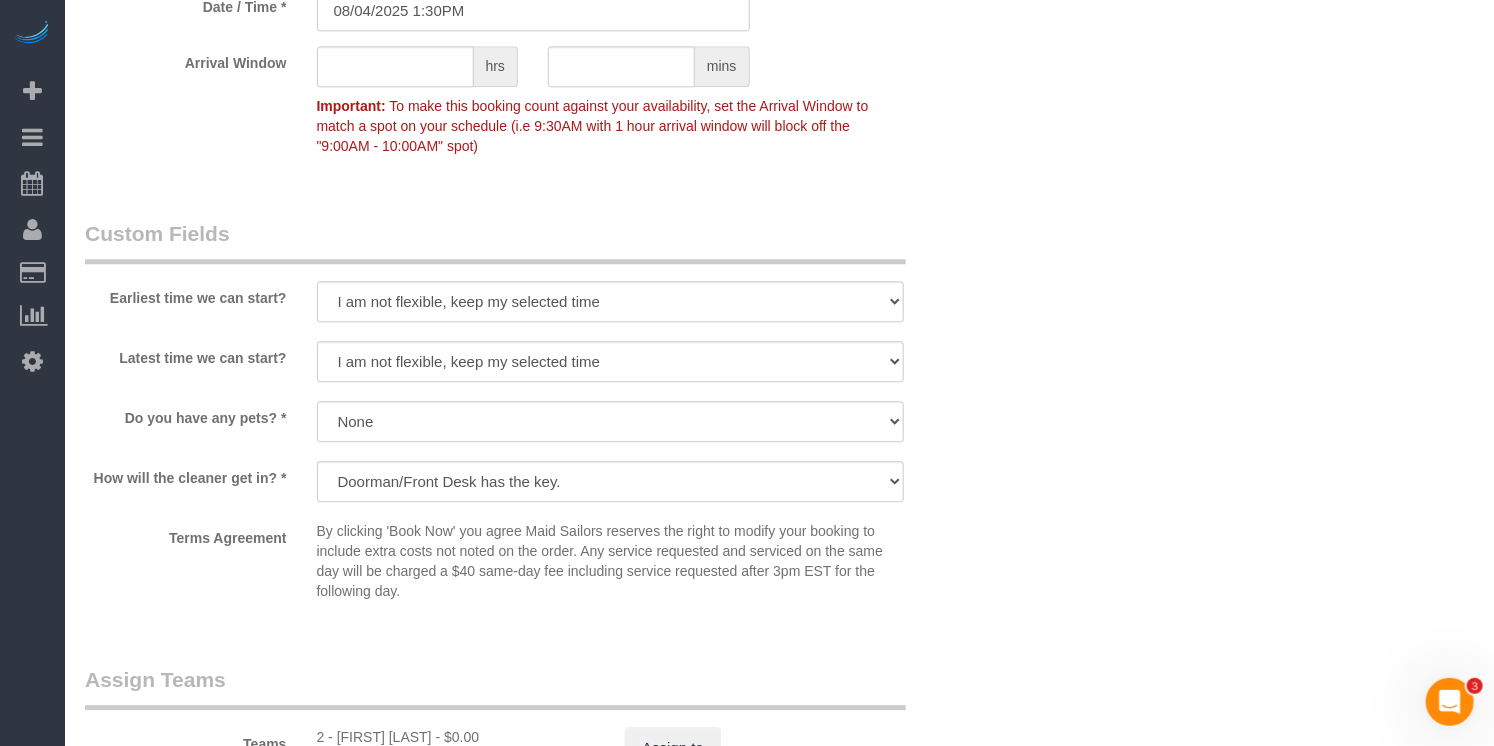 scroll, scrollTop: 2118, scrollLeft: 0, axis: vertical 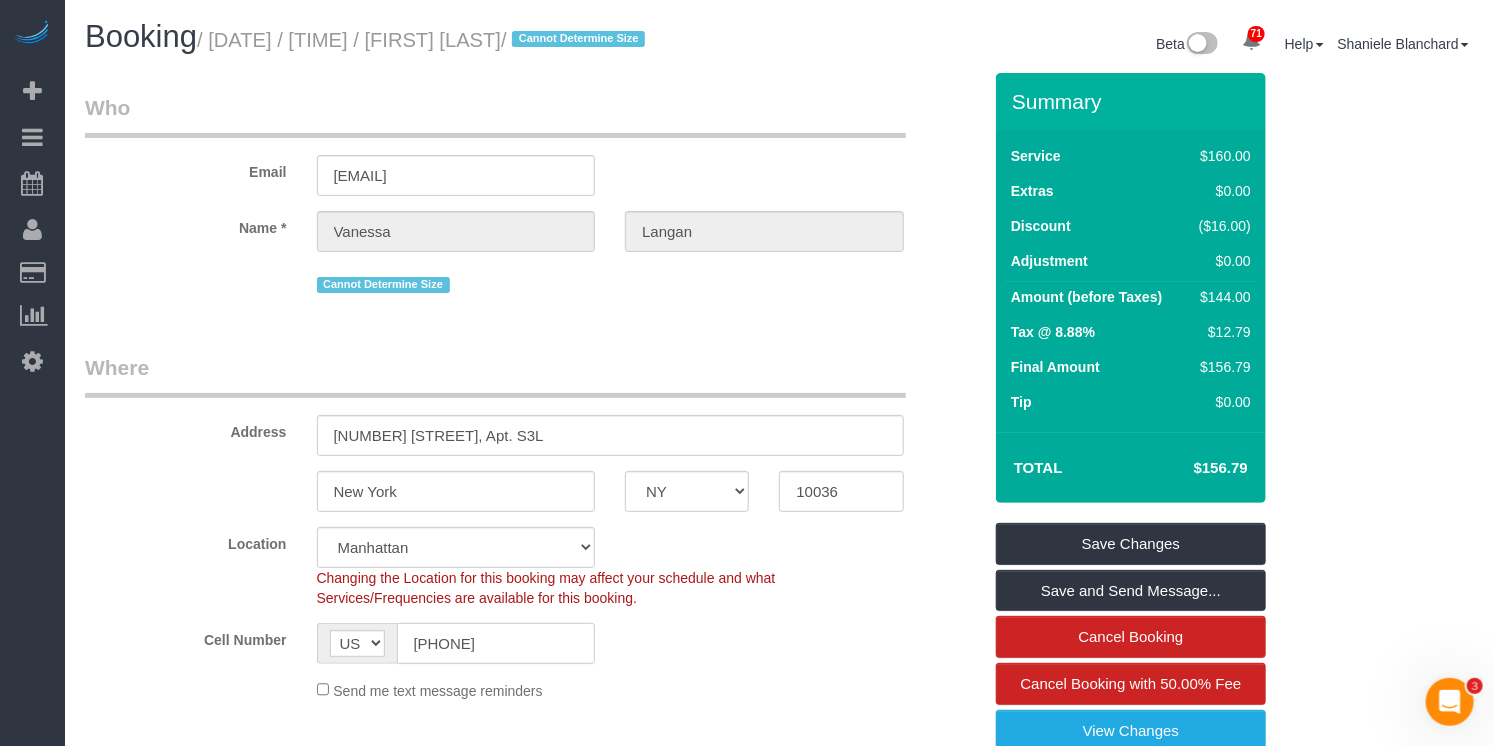 drag, startPoint x: 532, startPoint y: 661, endPoint x: 315, endPoint y: 652, distance: 217.18655 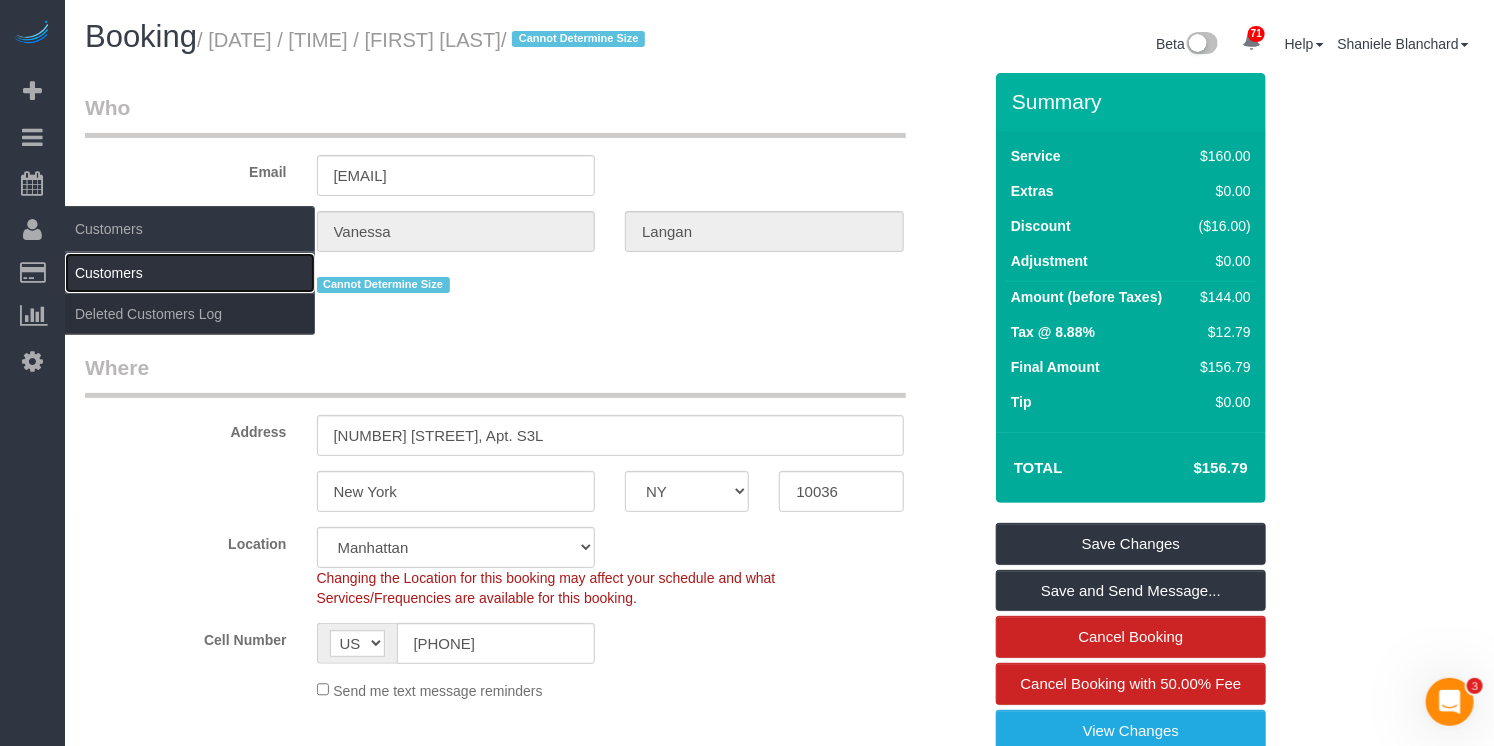 click on "Customers" at bounding box center [190, 273] 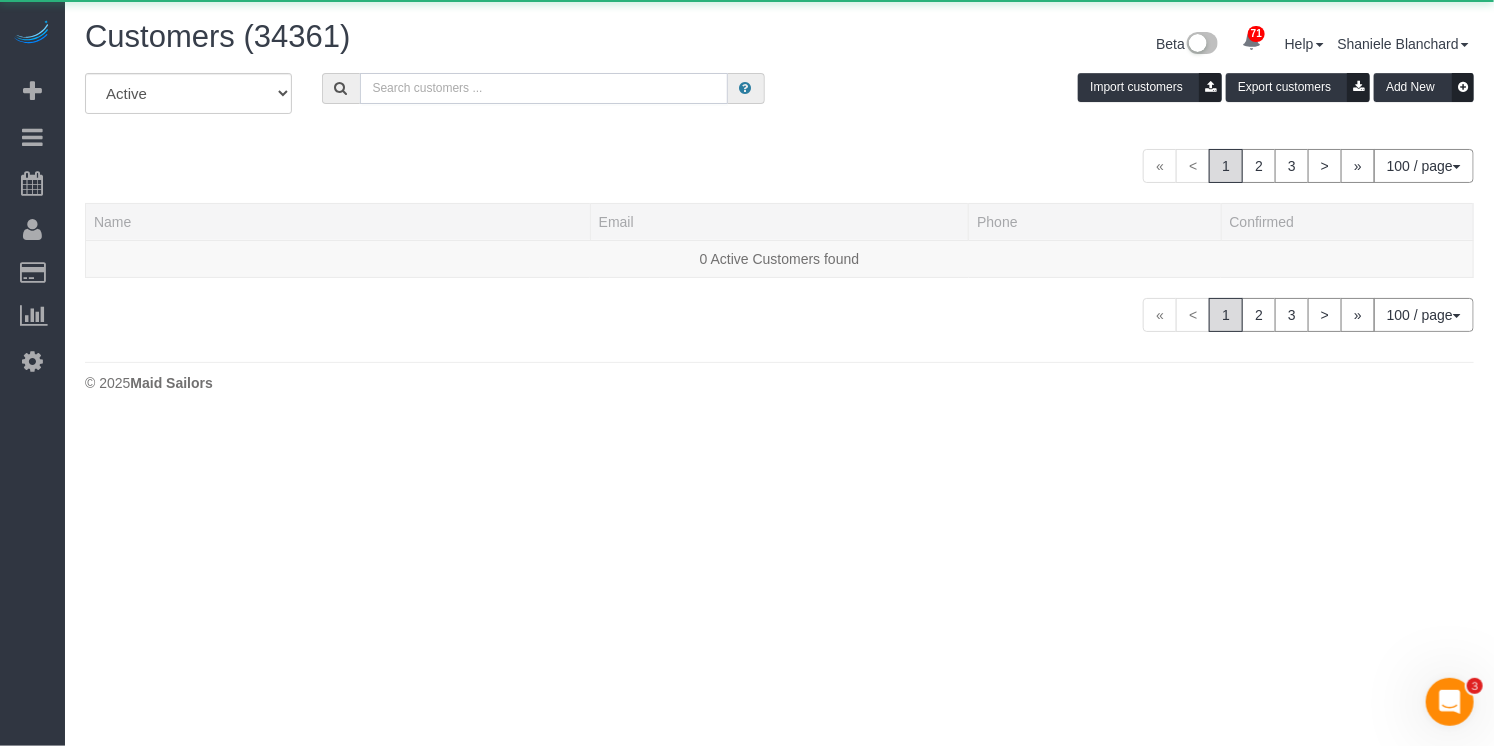 click at bounding box center [544, 88] 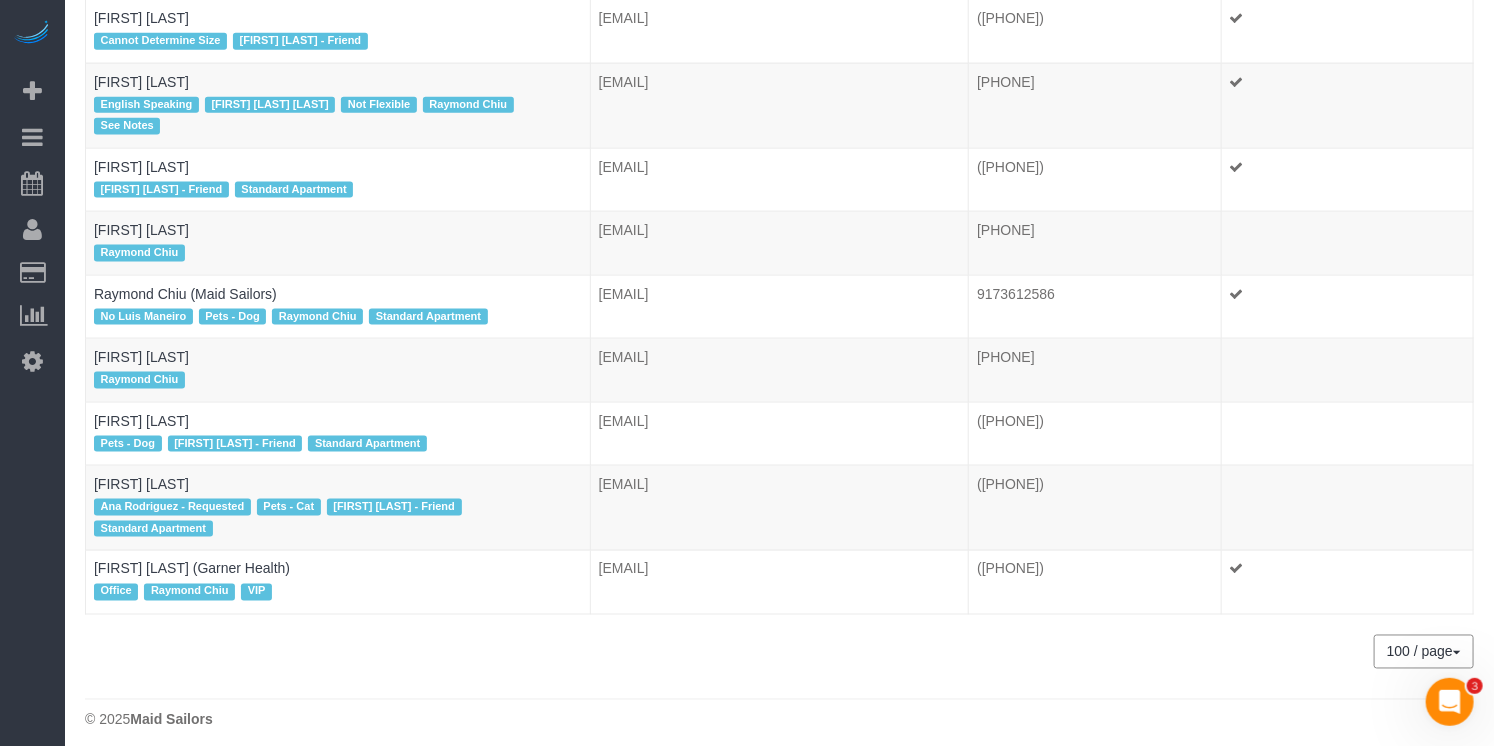 scroll, scrollTop: 1123, scrollLeft: 0, axis: vertical 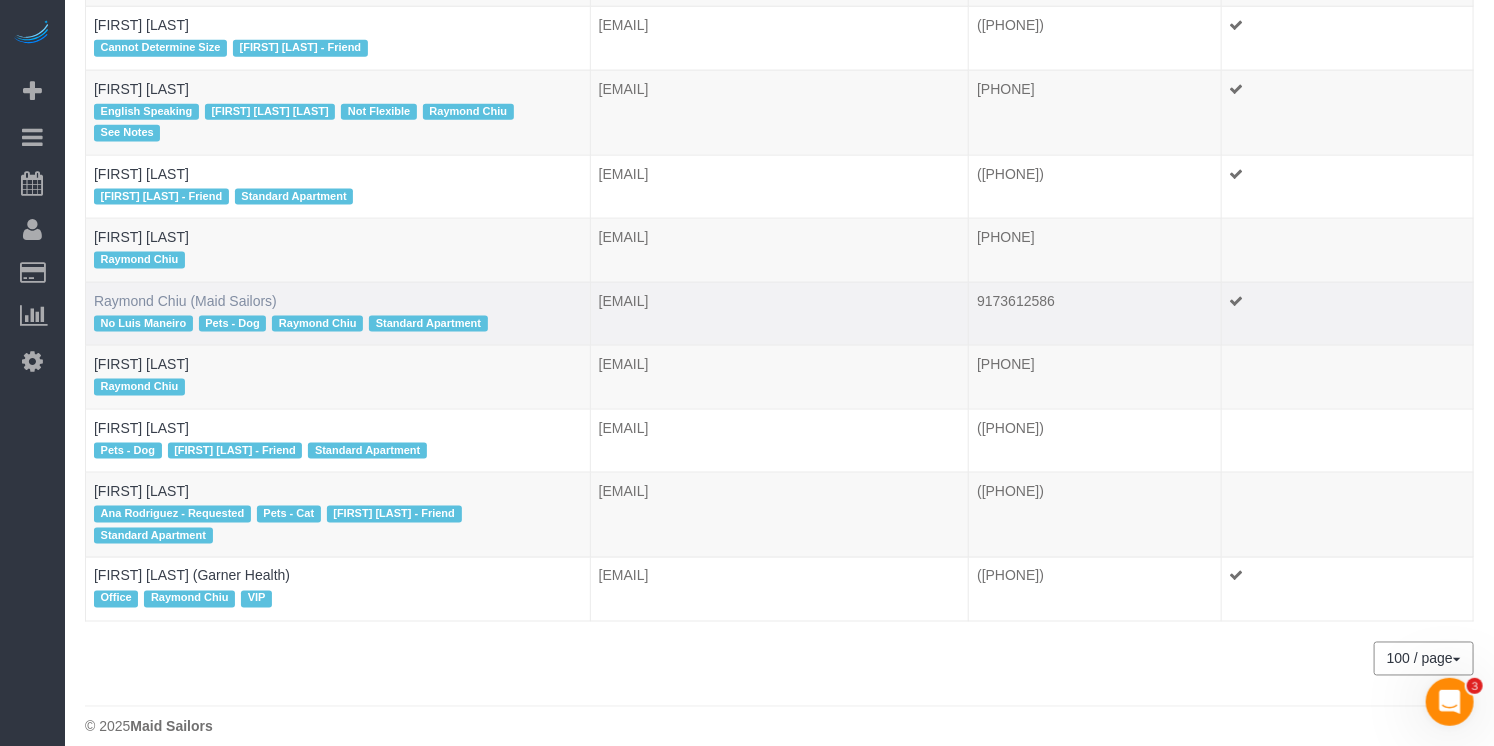 type on "raymond chiu" 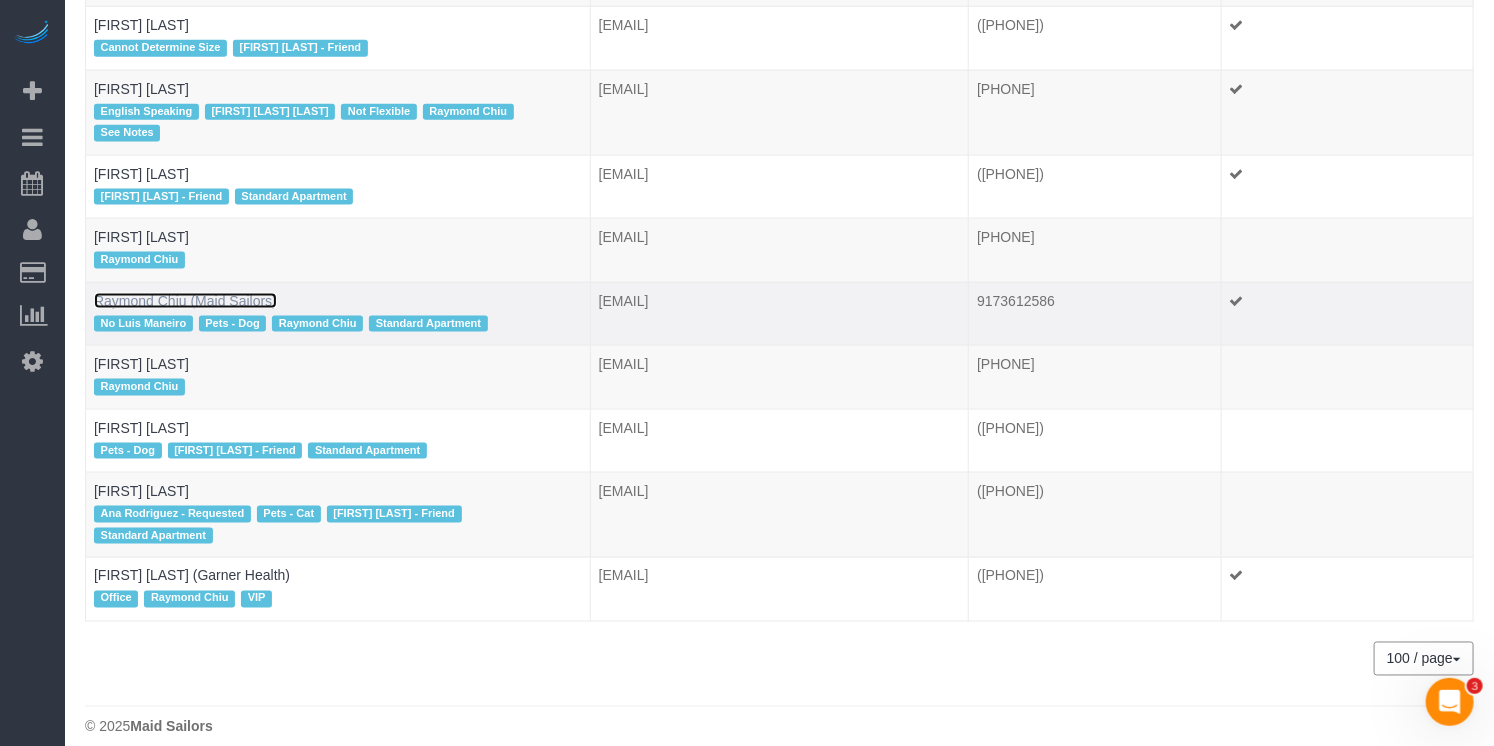 click on "Raymond Chiu (Maid Sailors)" at bounding box center (185, 301) 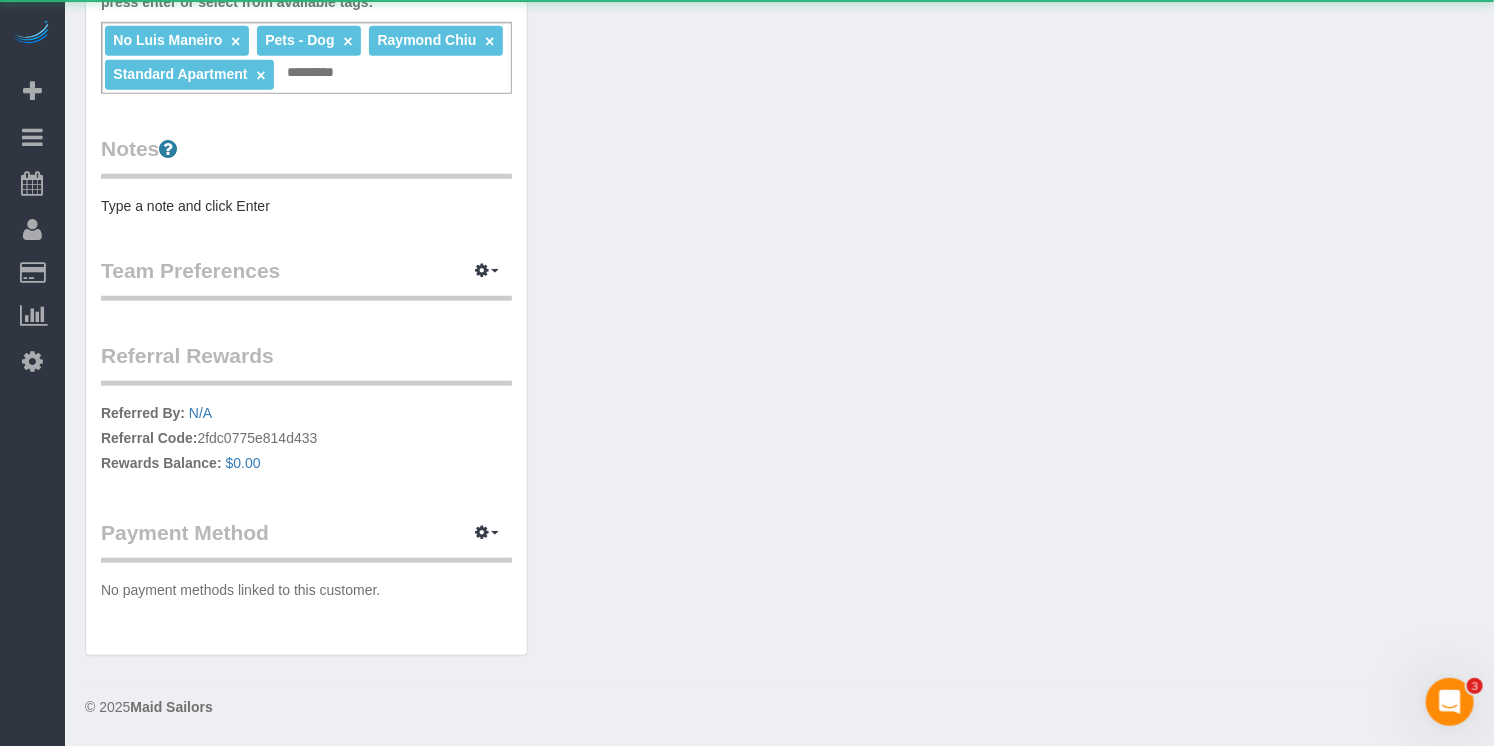 scroll, scrollTop: 0, scrollLeft: 0, axis: both 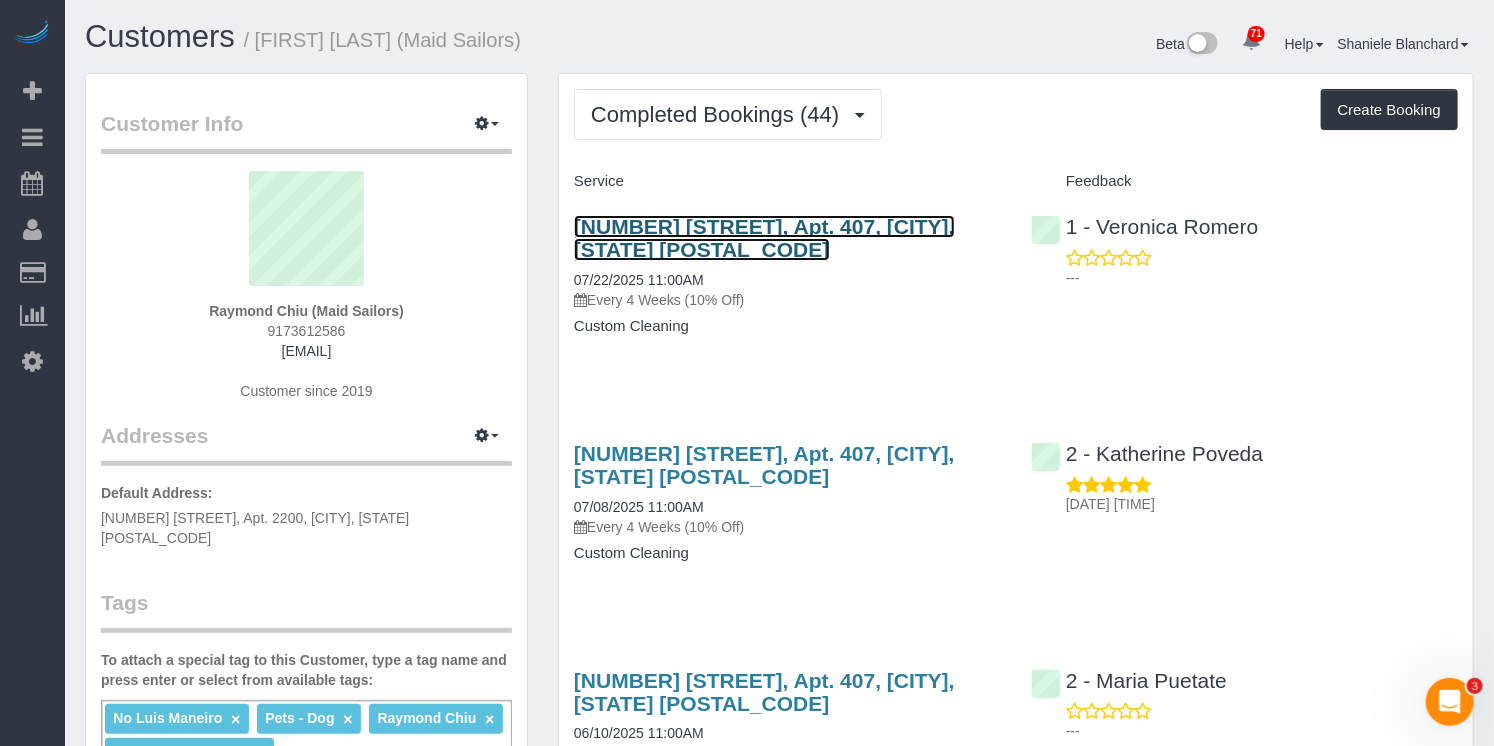 click on "545 Washington Ave, Apt. 407, Brooklyn, NY 11238" at bounding box center (764, 238) 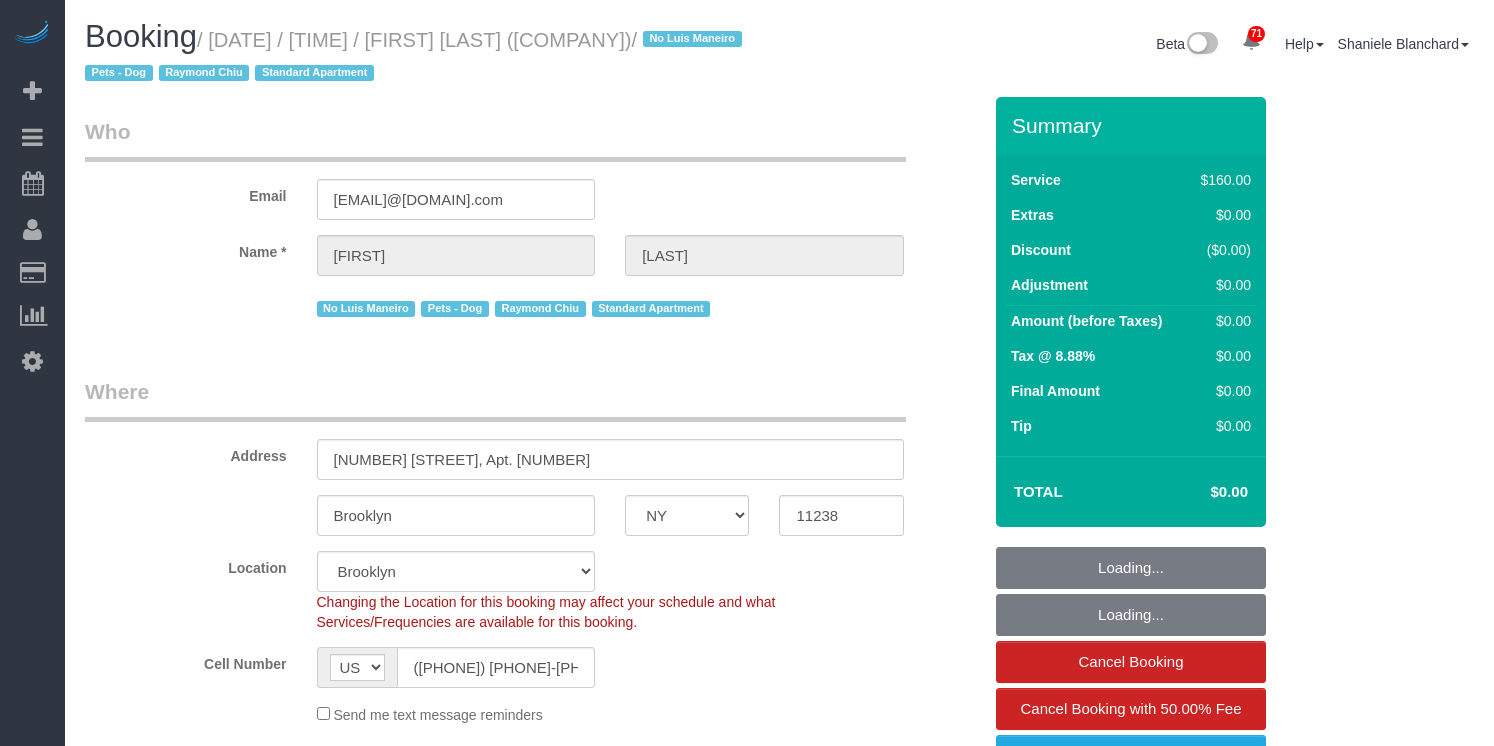 select on "NY" 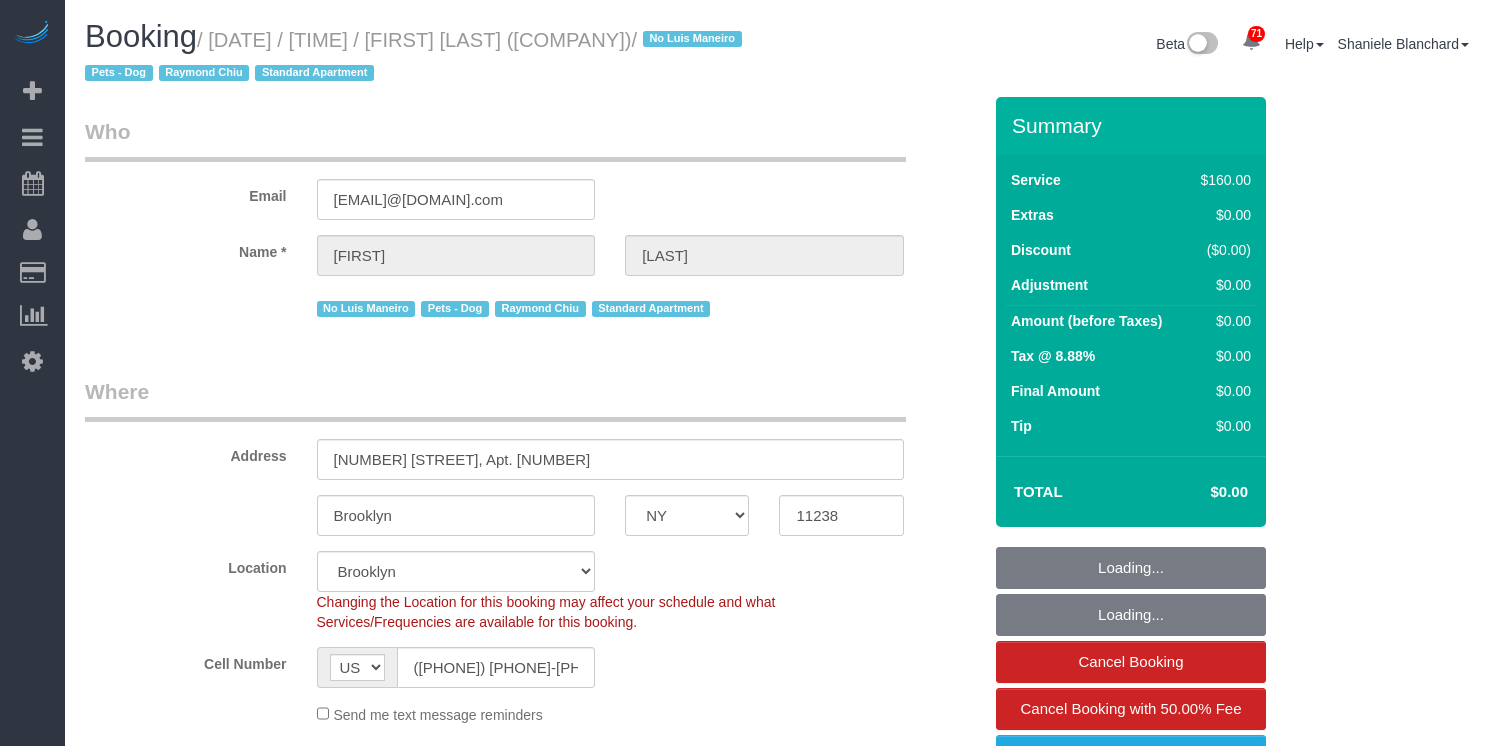 scroll, scrollTop: 831, scrollLeft: 0, axis: vertical 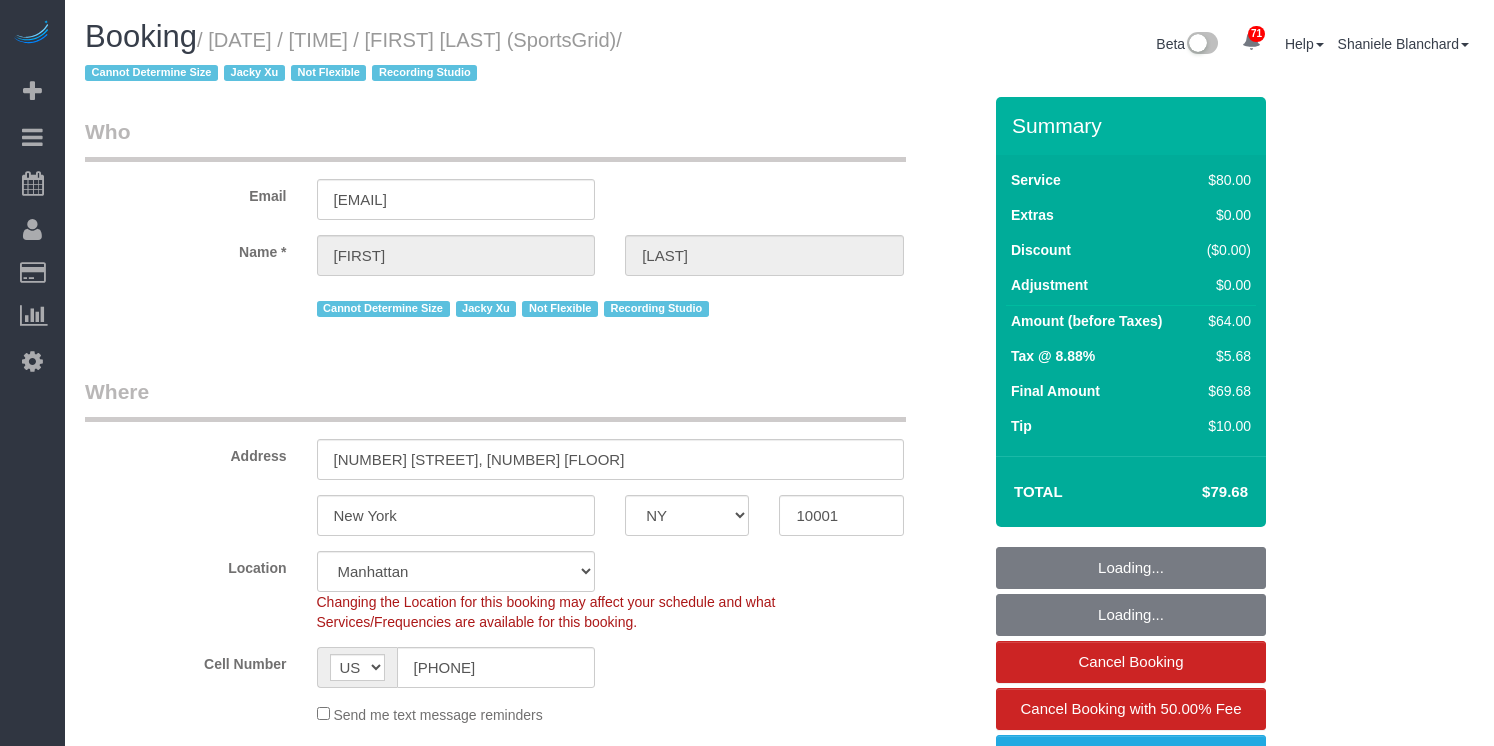 select on "NY" 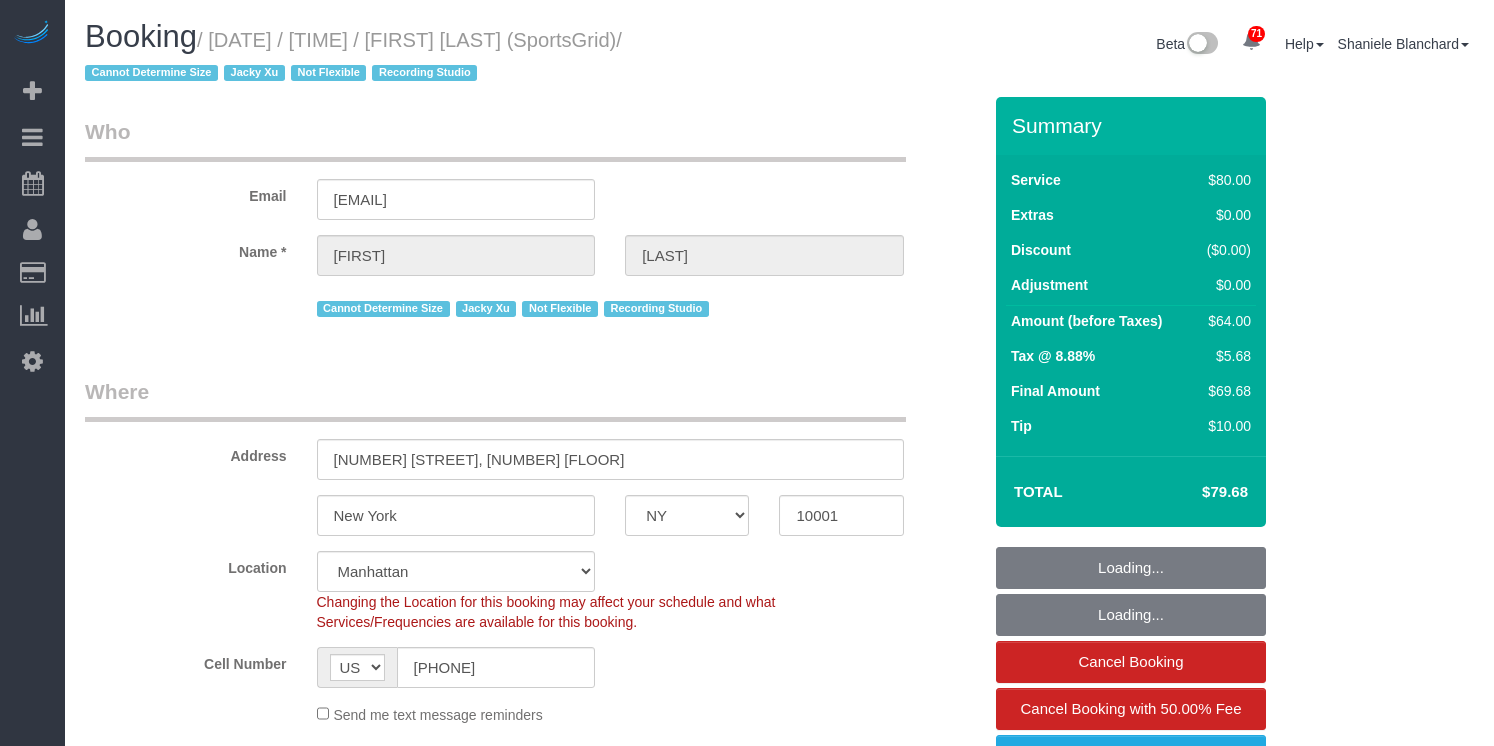 scroll, scrollTop: 0, scrollLeft: 0, axis: both 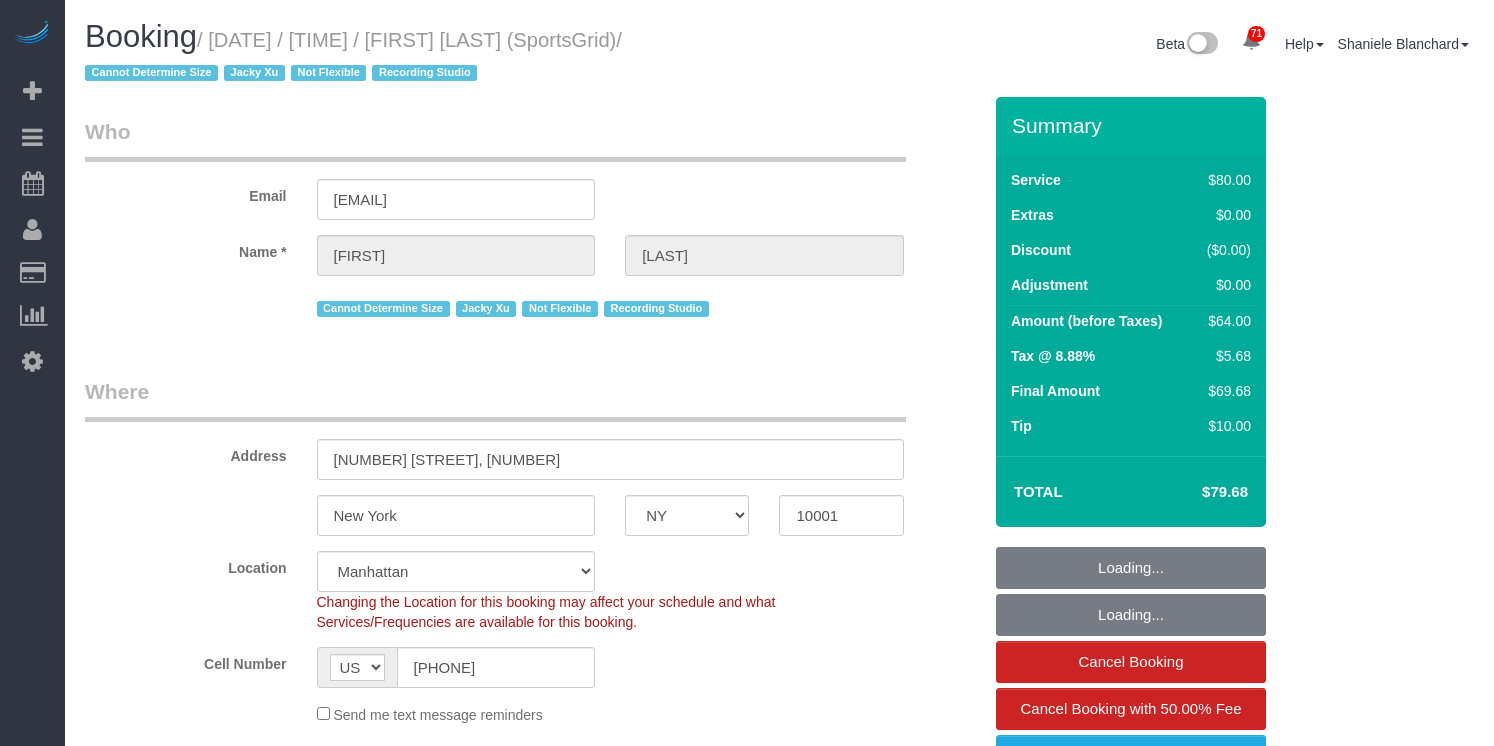 select on "NY" 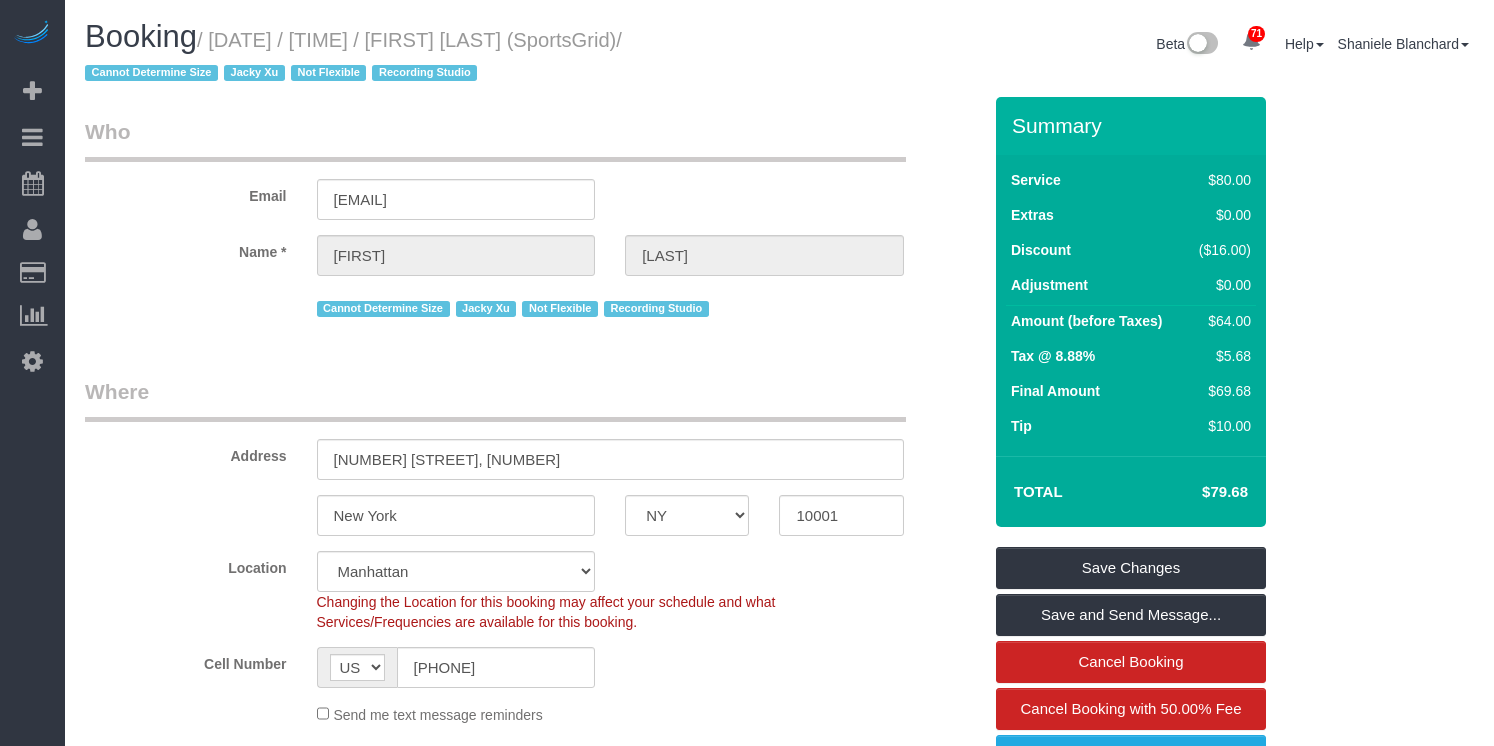scroll, scrollTop: 0, scrollLeft: 0, axis: both 